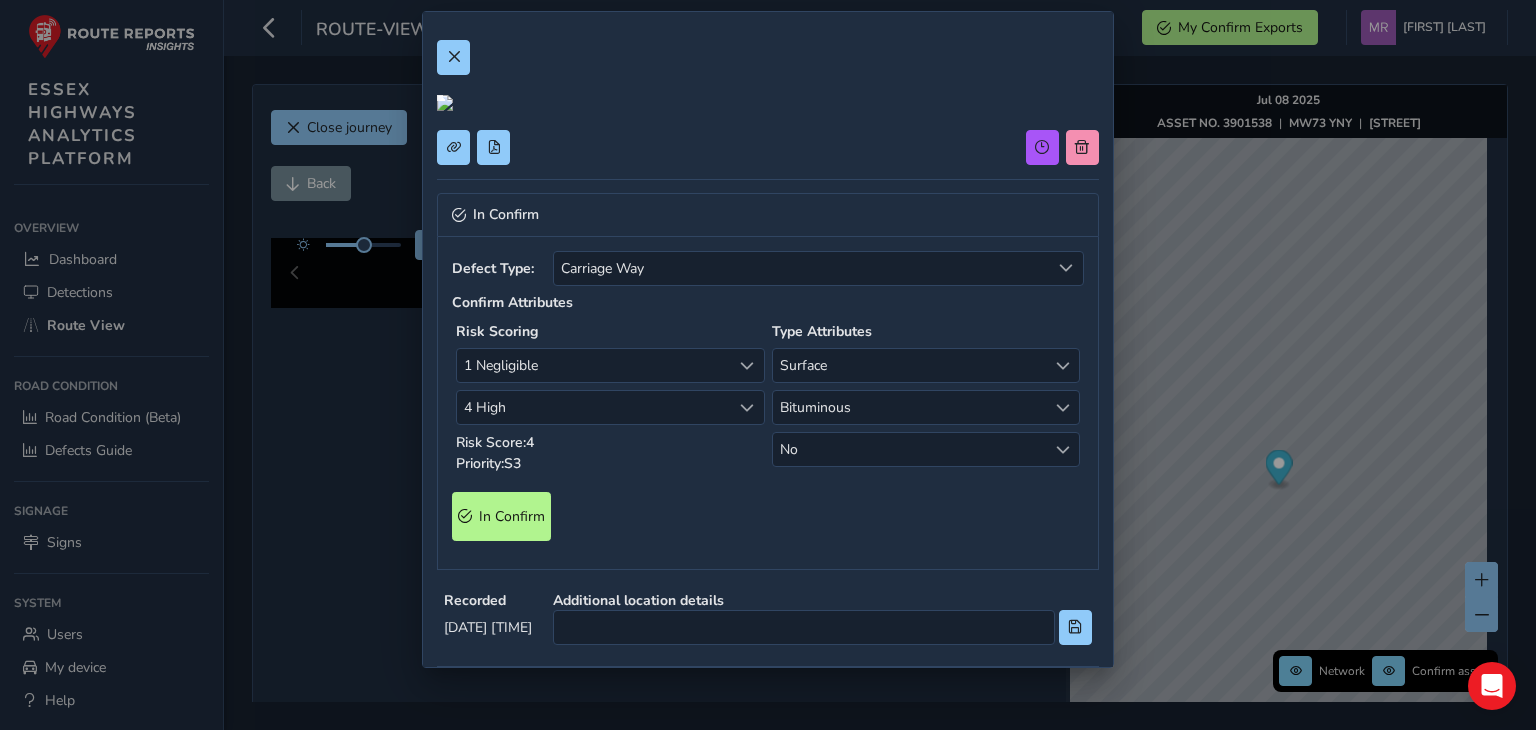 scroll, scrollTop: 0, scrollLeft: 0, axis: both 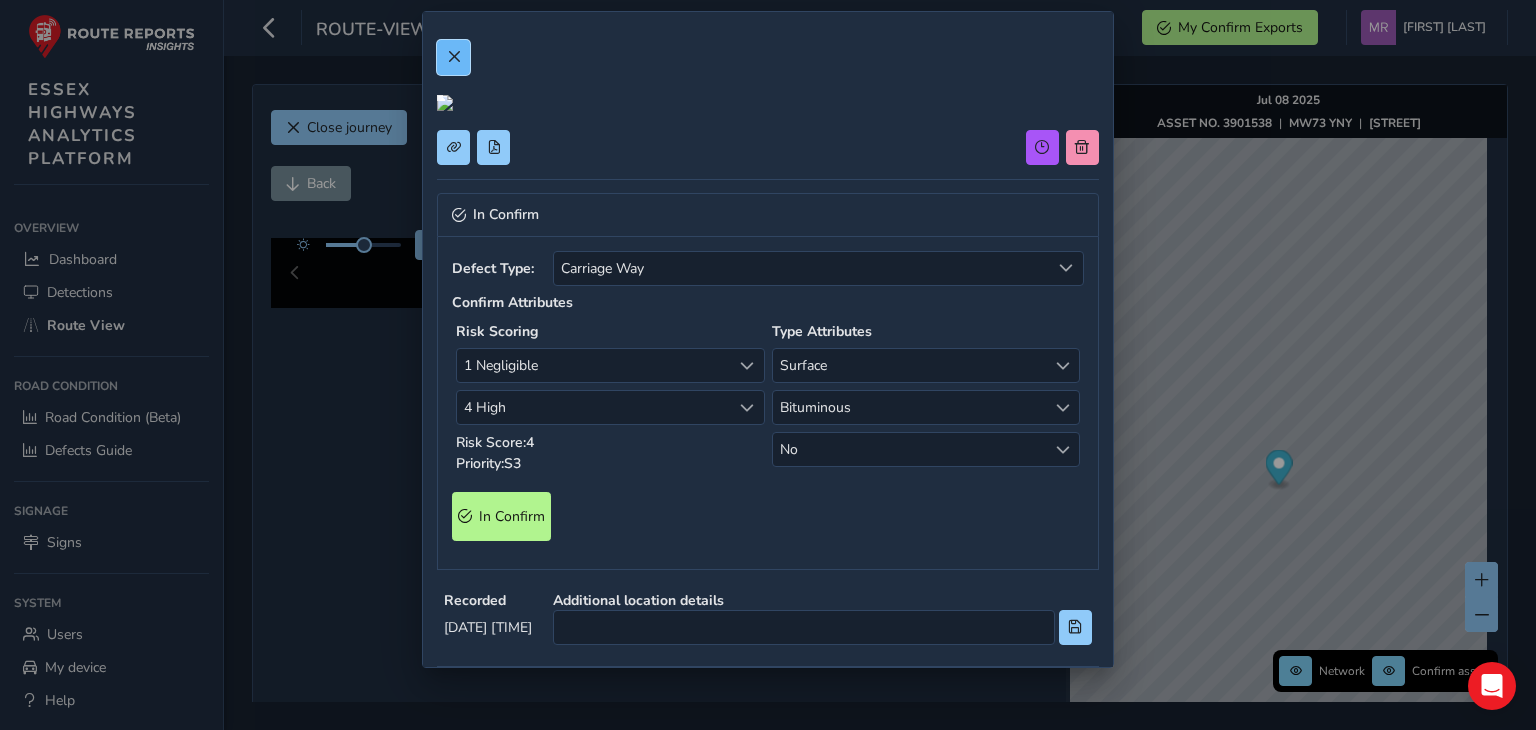 click at bounding box center [454, 57] 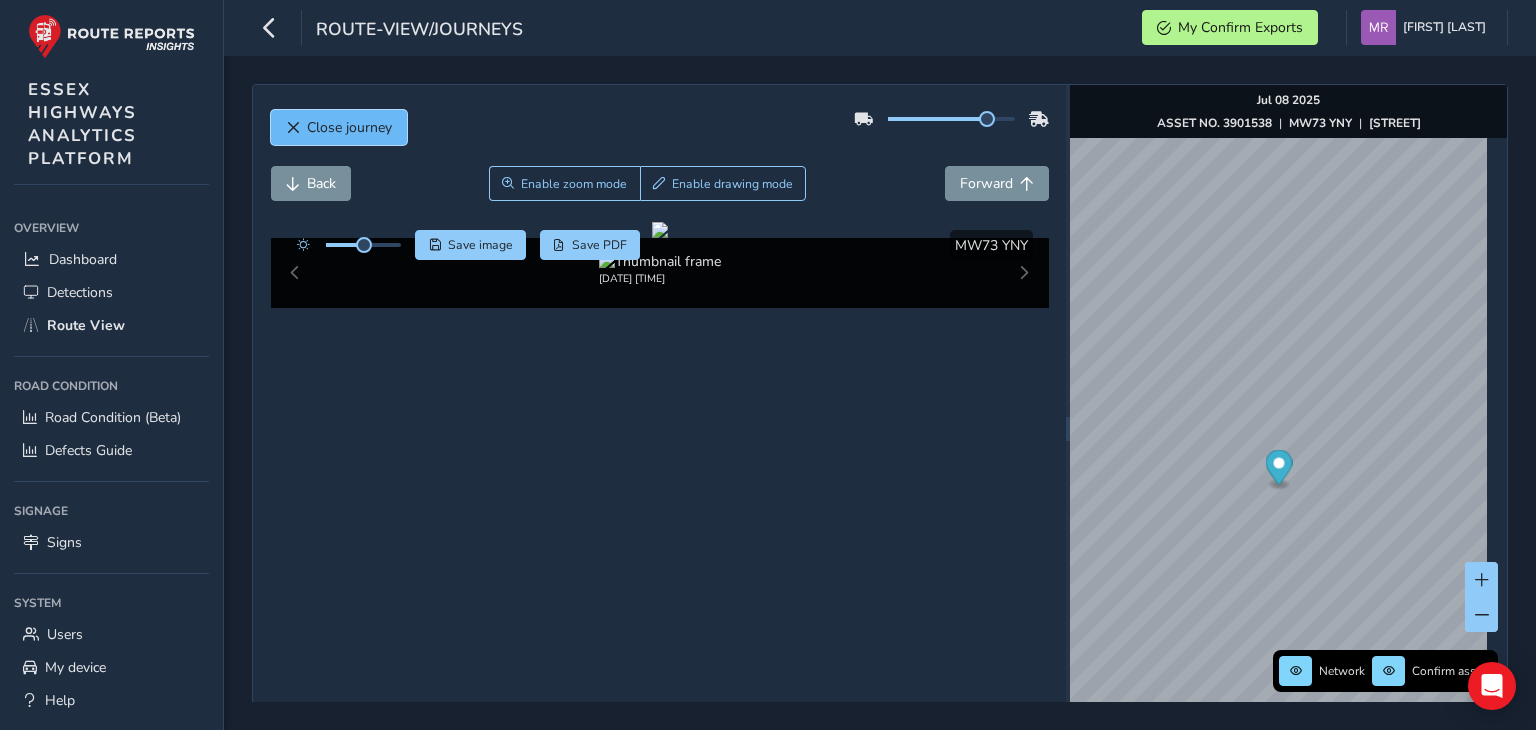 click on "Close journey" at bounding box center (349, 127) 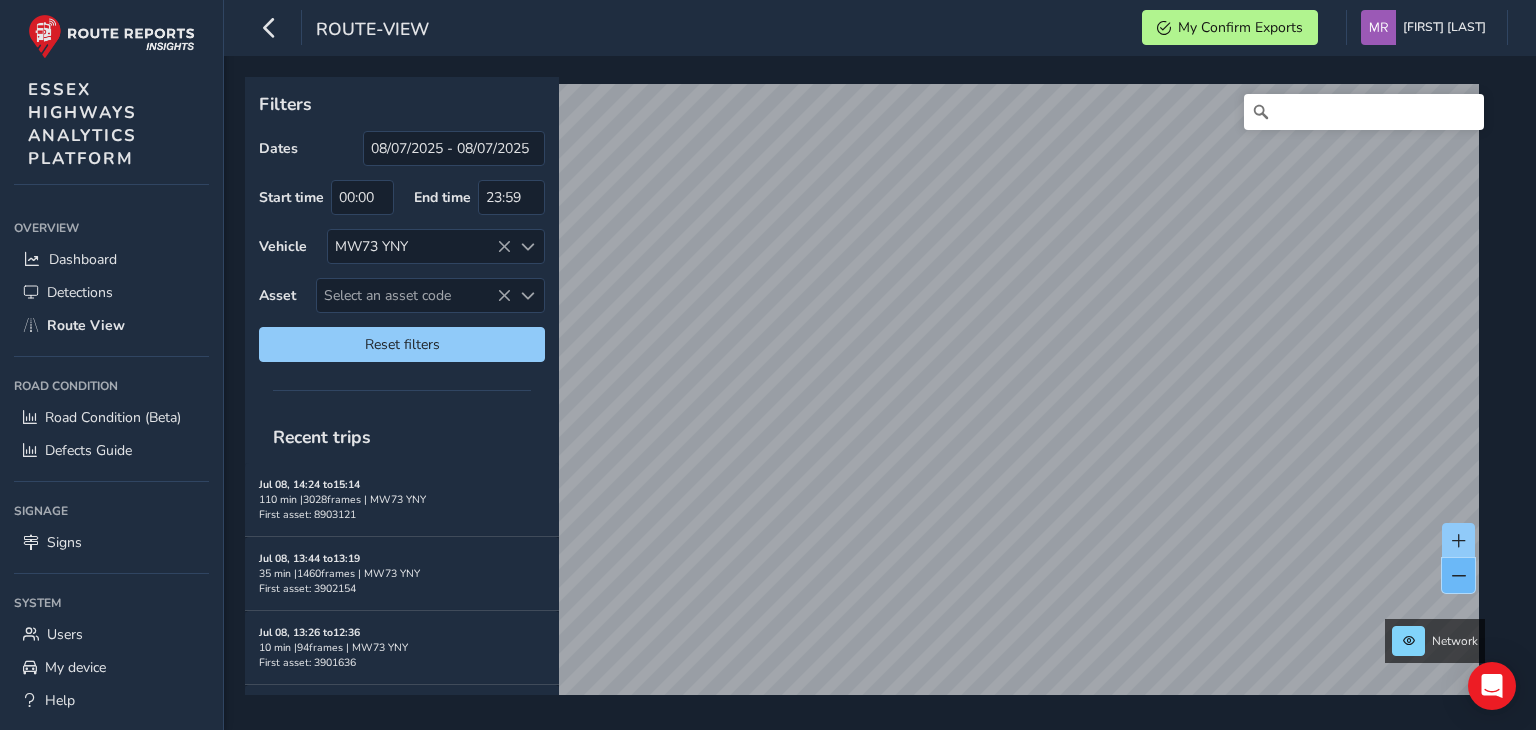 click at bounding box center (1458, 575) 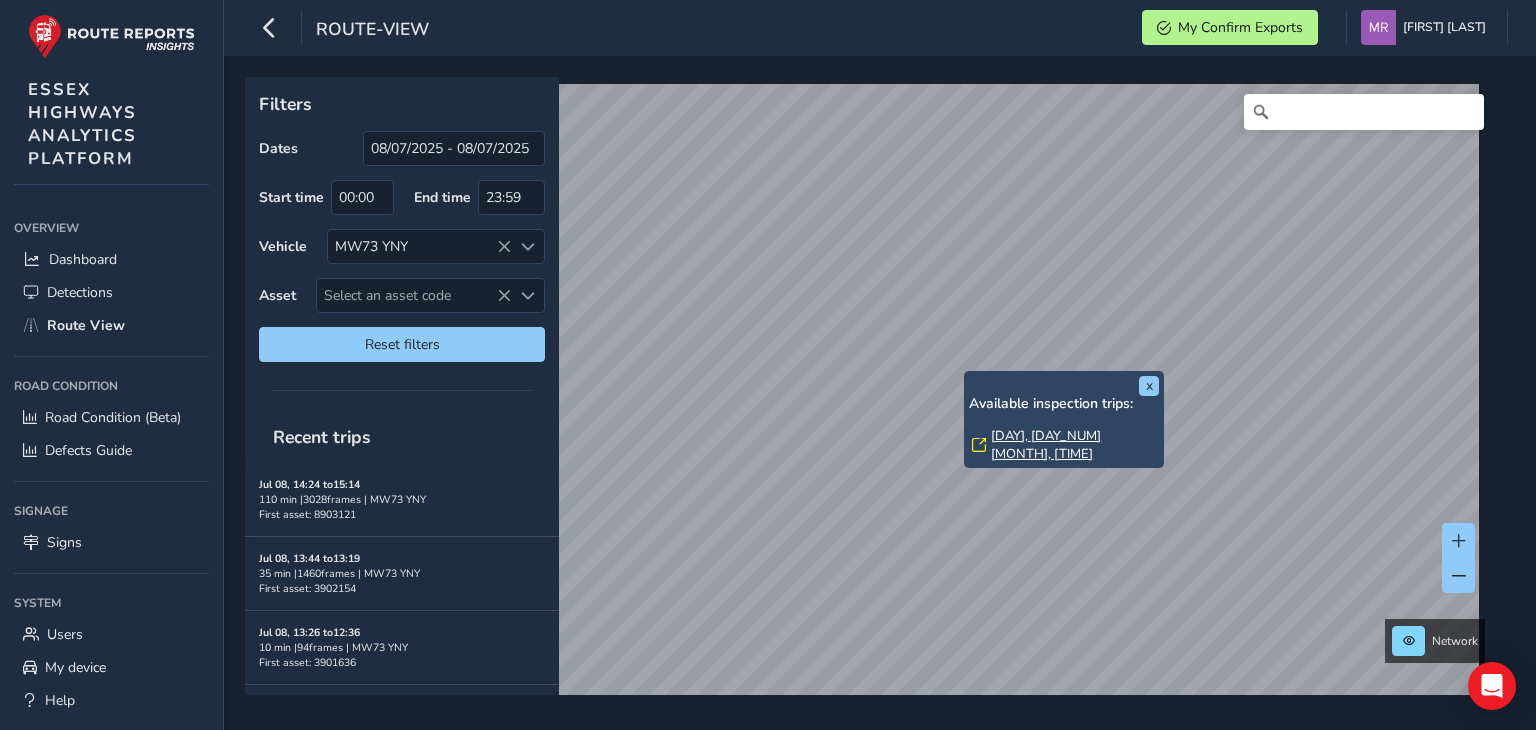 click on "[DAY], [DAY_NUM] [MONTH], [TIME]" at bounding box center (1075, 445) 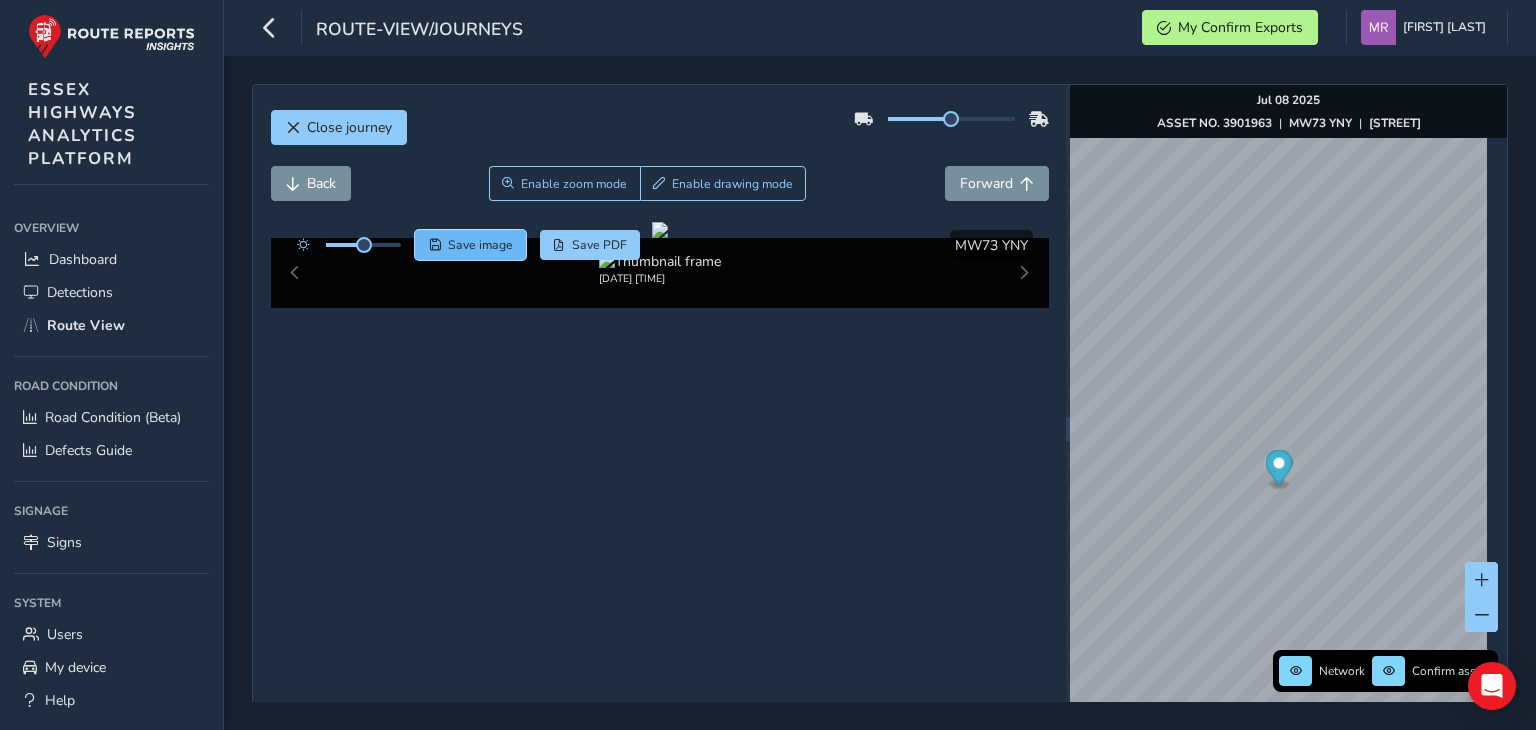 click on "Save image" at bounding box center (470, 245) 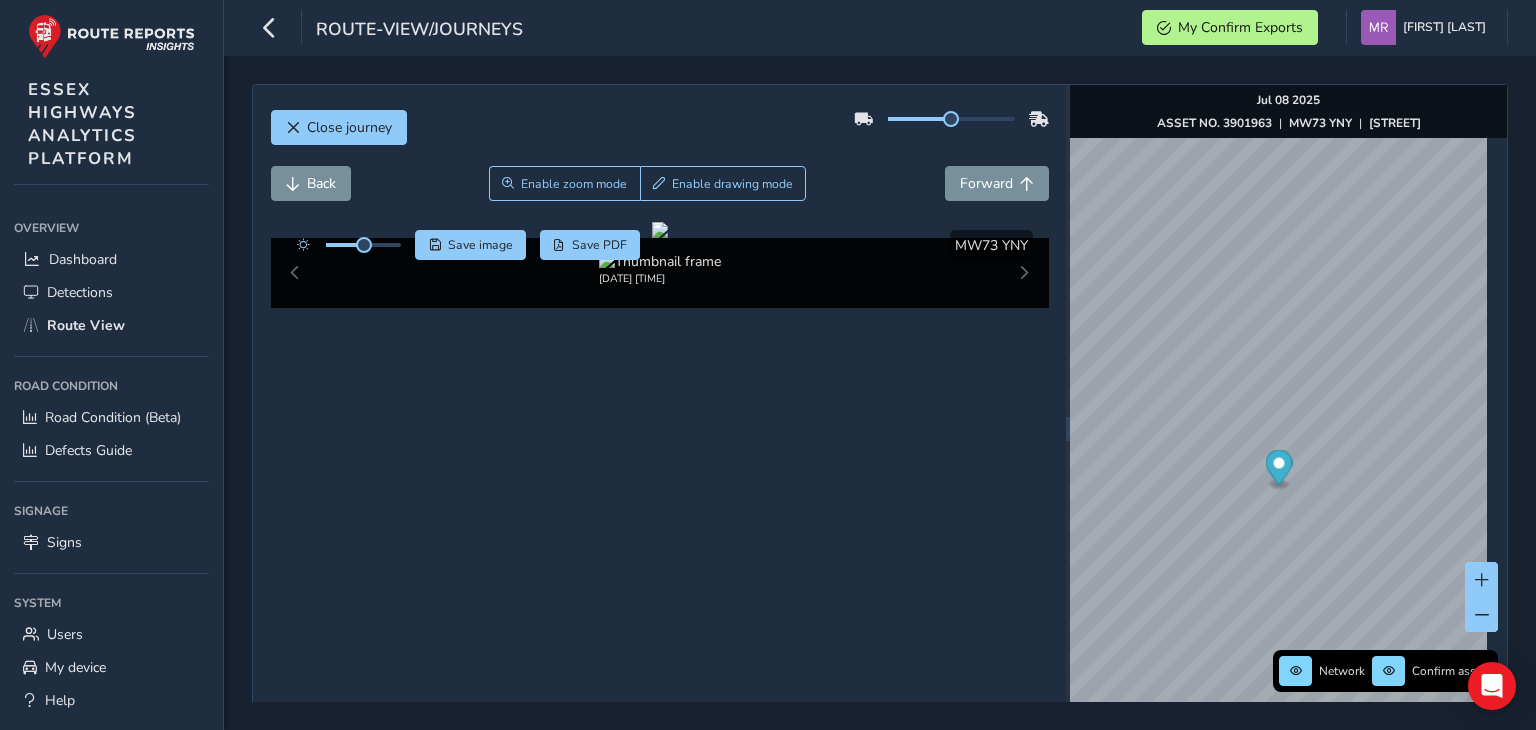 click on "Close journey Back Enable zoom mode Enable drawing mode Forward Click and Drag to Annotate [DATE] [TIME]   Save image Save PDF Hide detections MW73 YNY   Network   Confirm assets     [DATE] ASSET NO. 3901963  | MW73 YNY  | [STREET]" at bounding box center (880, 428) 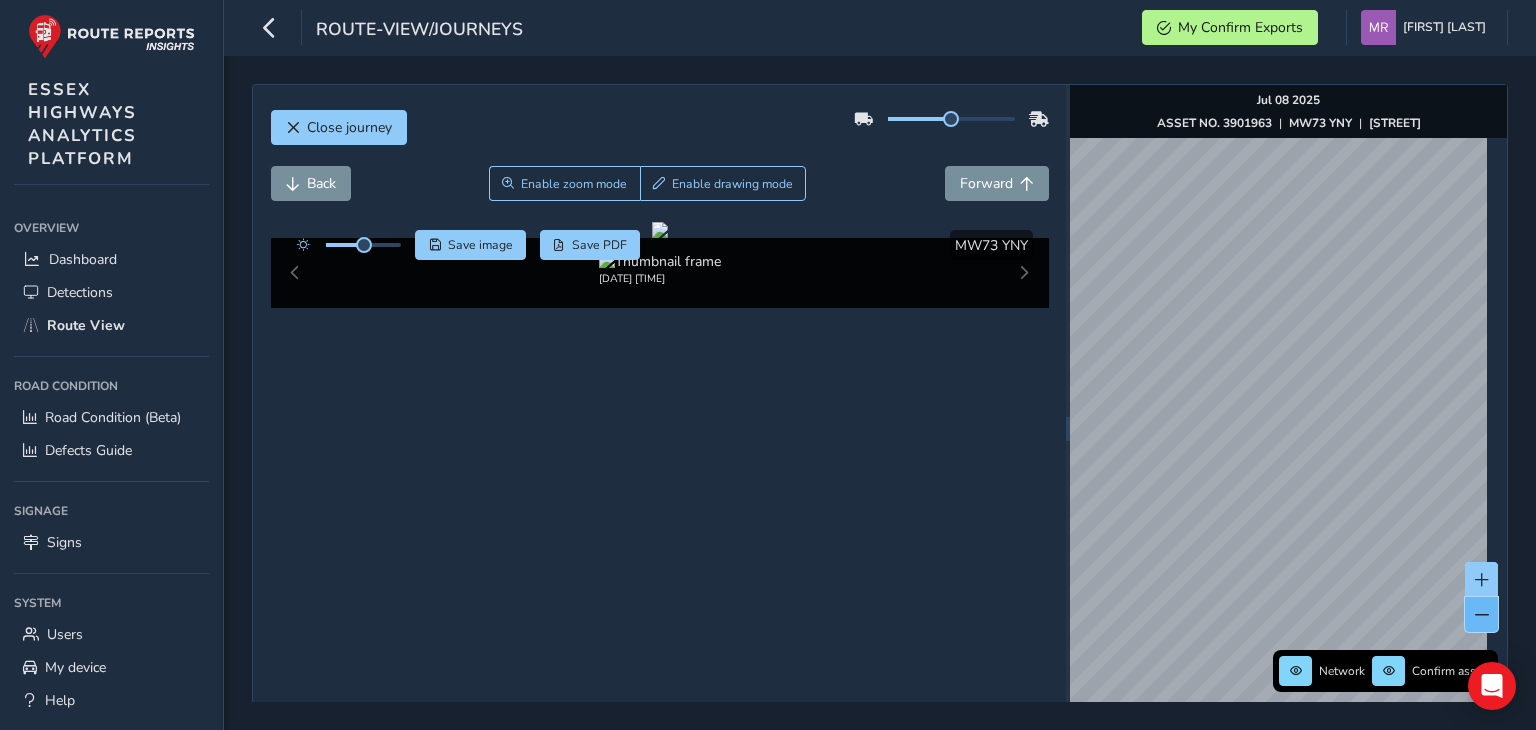 click at bounding box center (1481, 614) 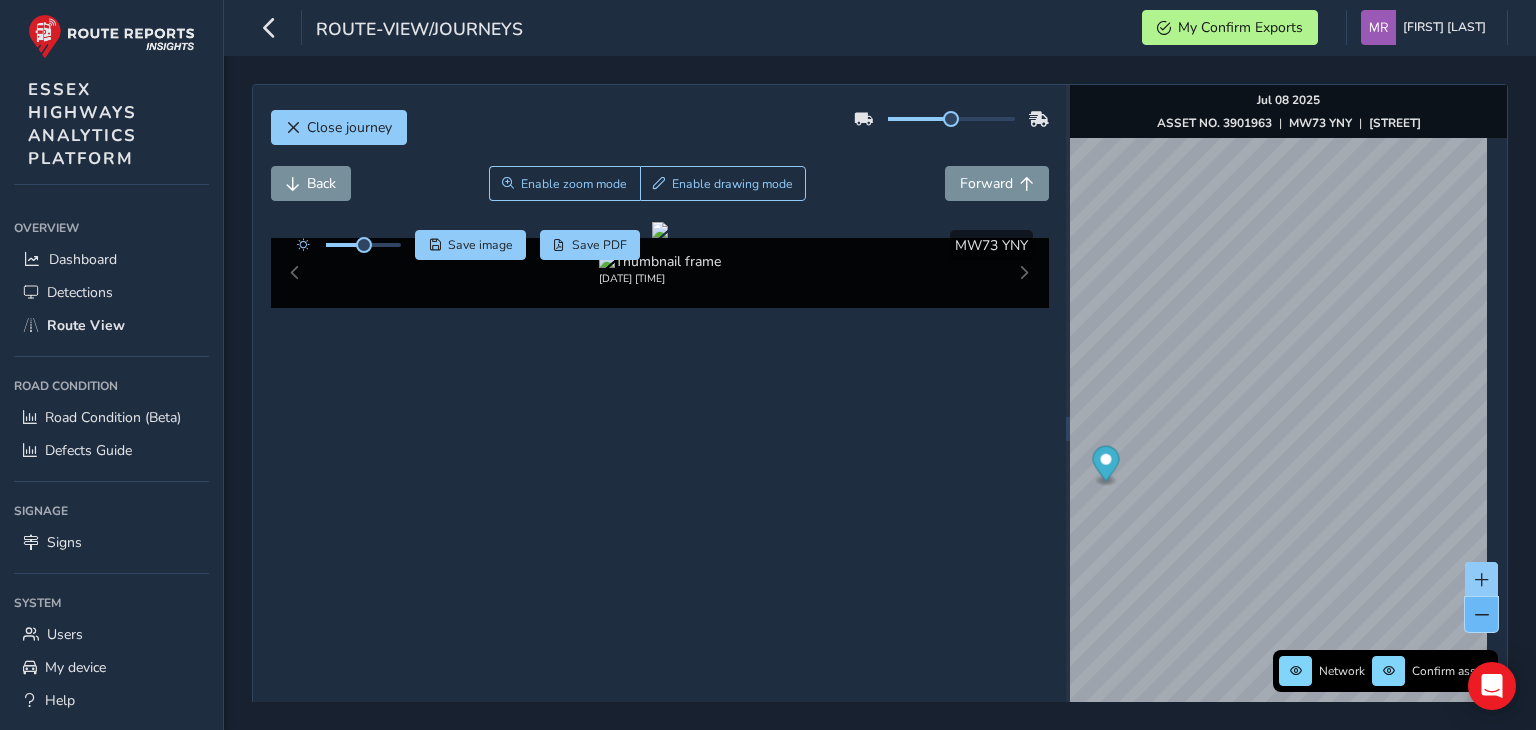 click at bounding box center [1481, 614] 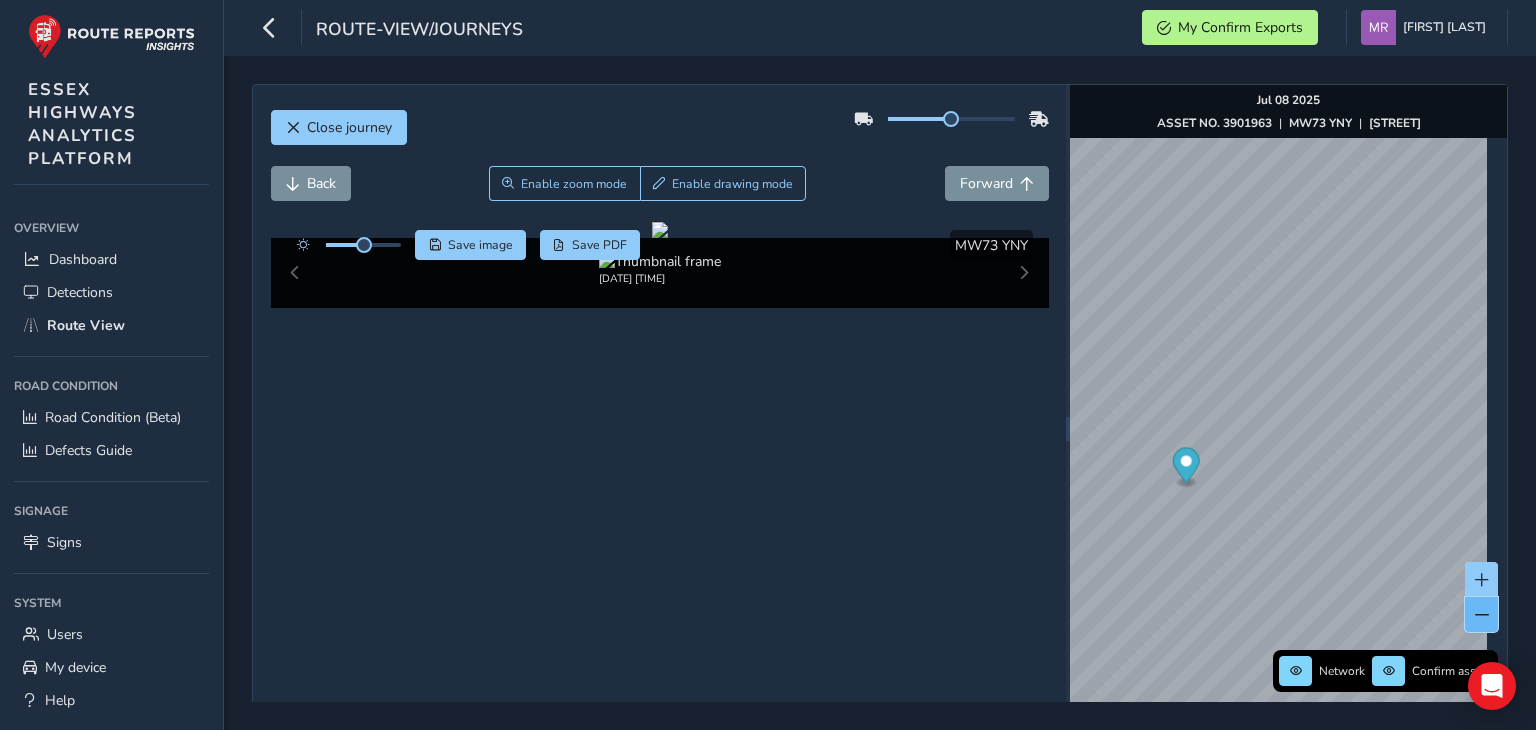 click at bounding box center (1481, 614) 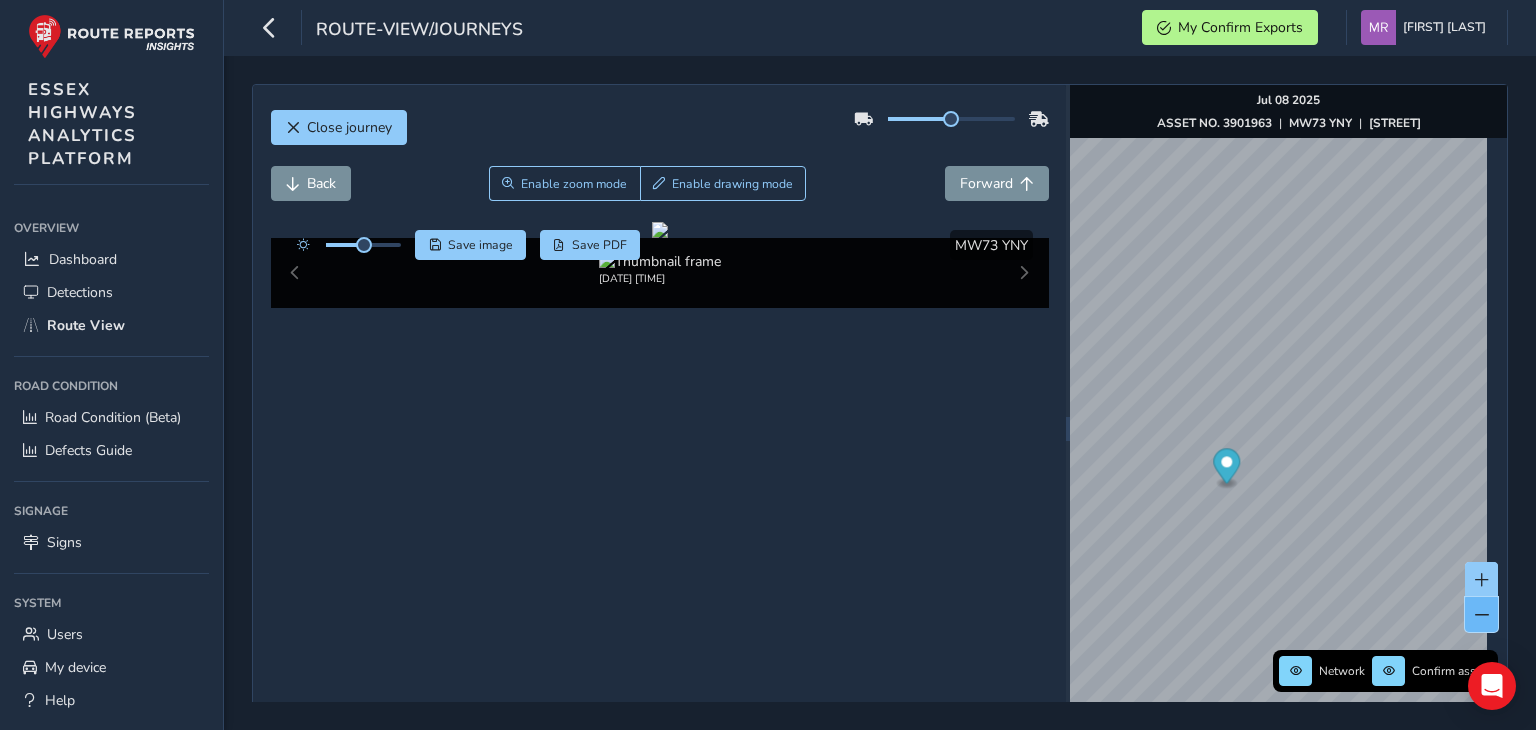 click at bounding box center (1481, 614) 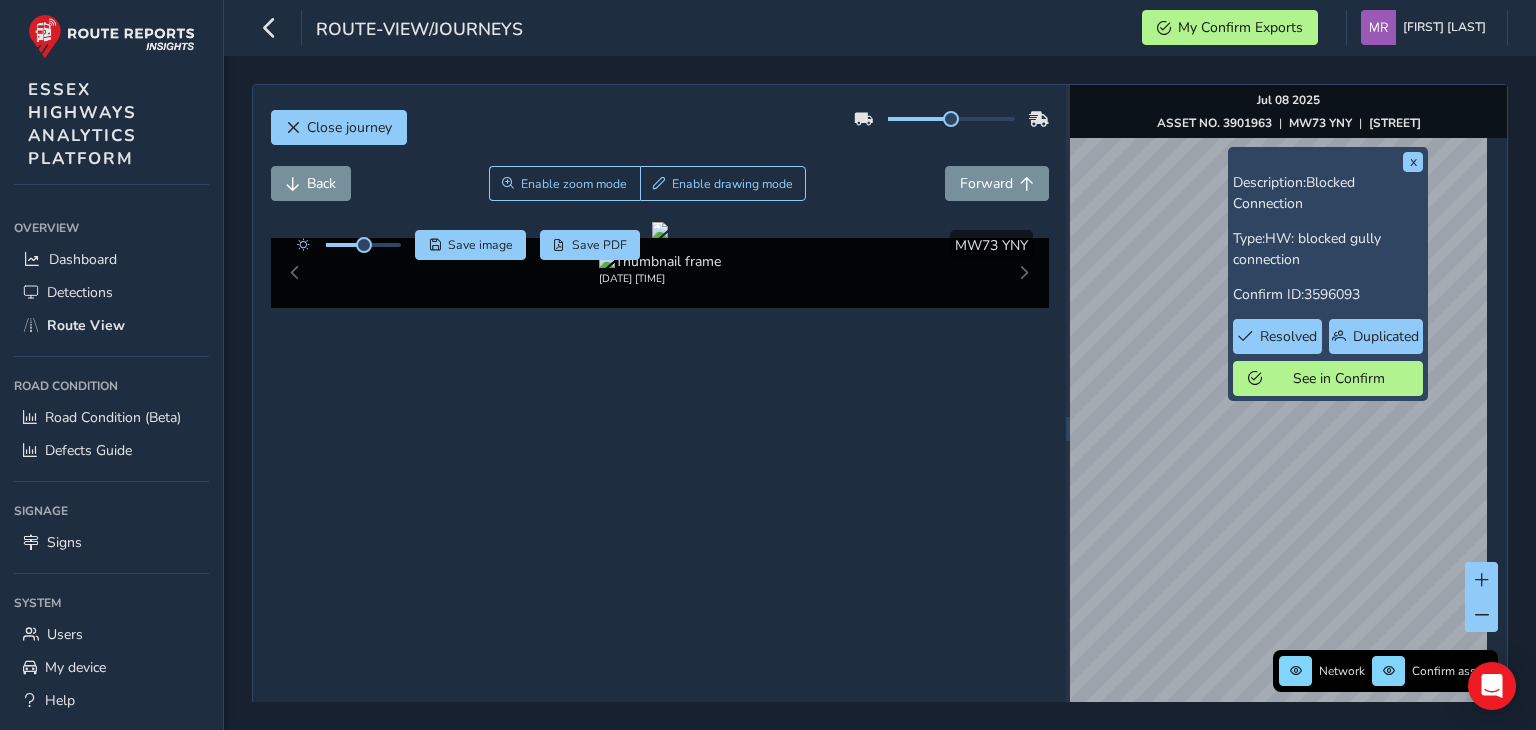 click on "Description:  Blocked Connection" at bounding box center (1328, 193) 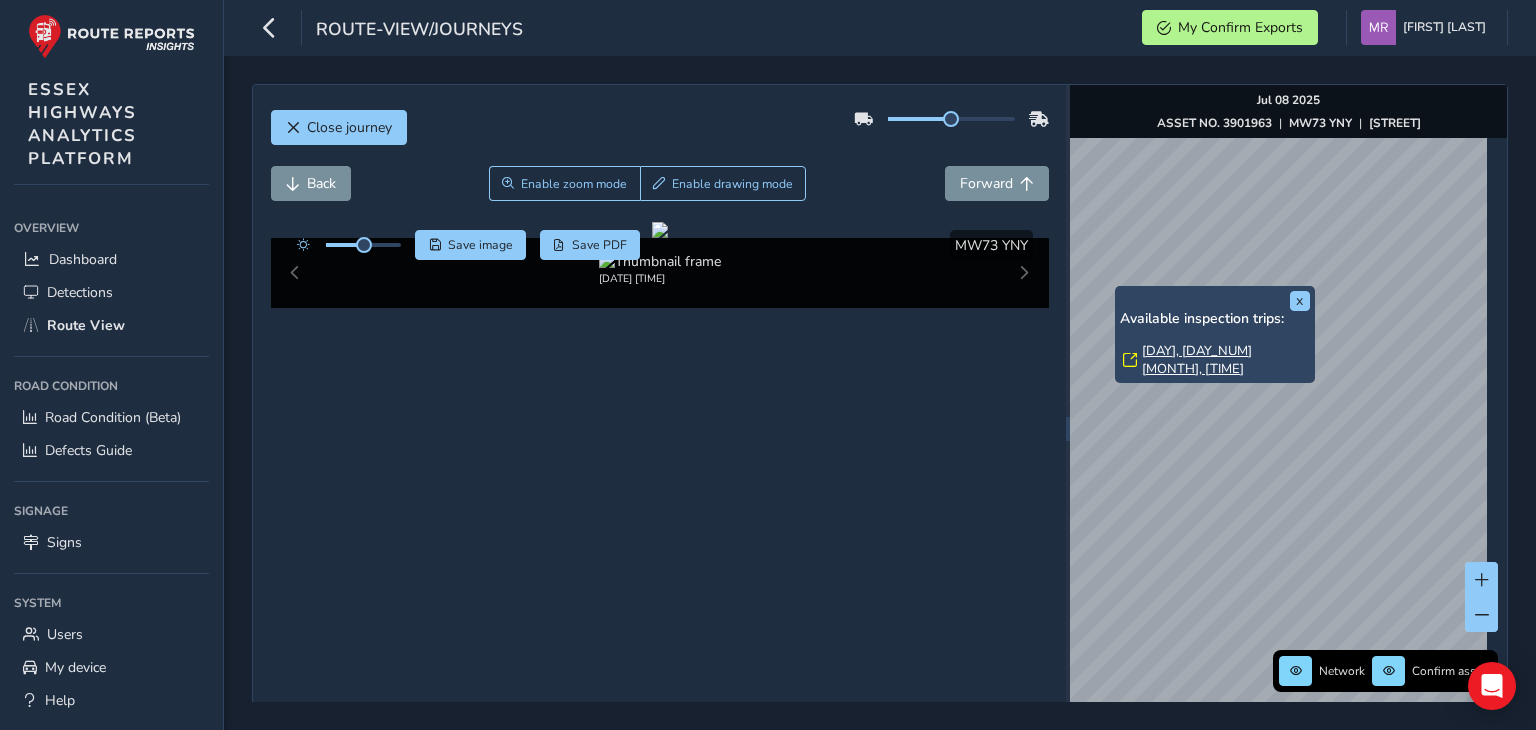 click on "[DAY], [DAY_NUM] [MONTH], [TIME]" at bounding box center (1226, 360) 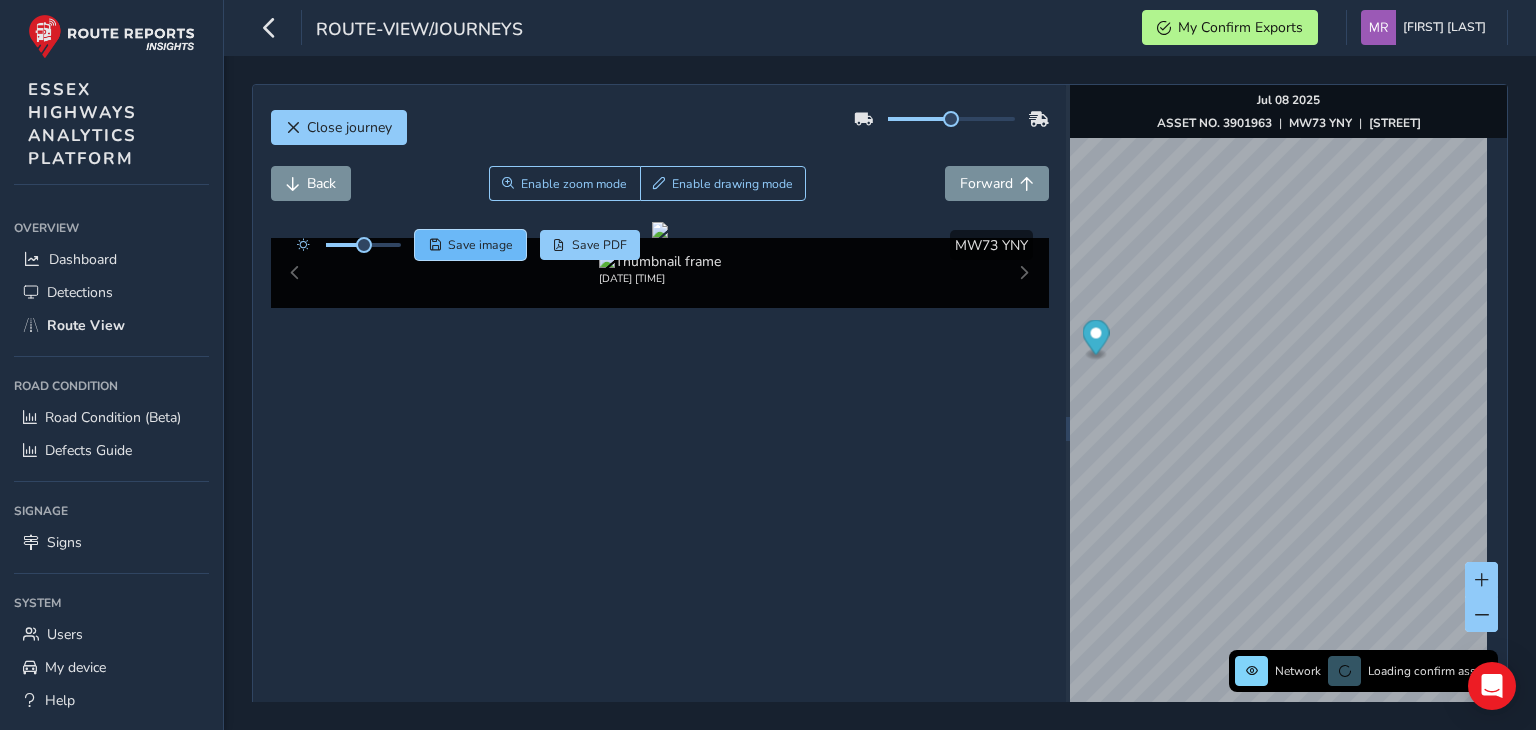 click on "Save image" at bounding box center (470, 245) 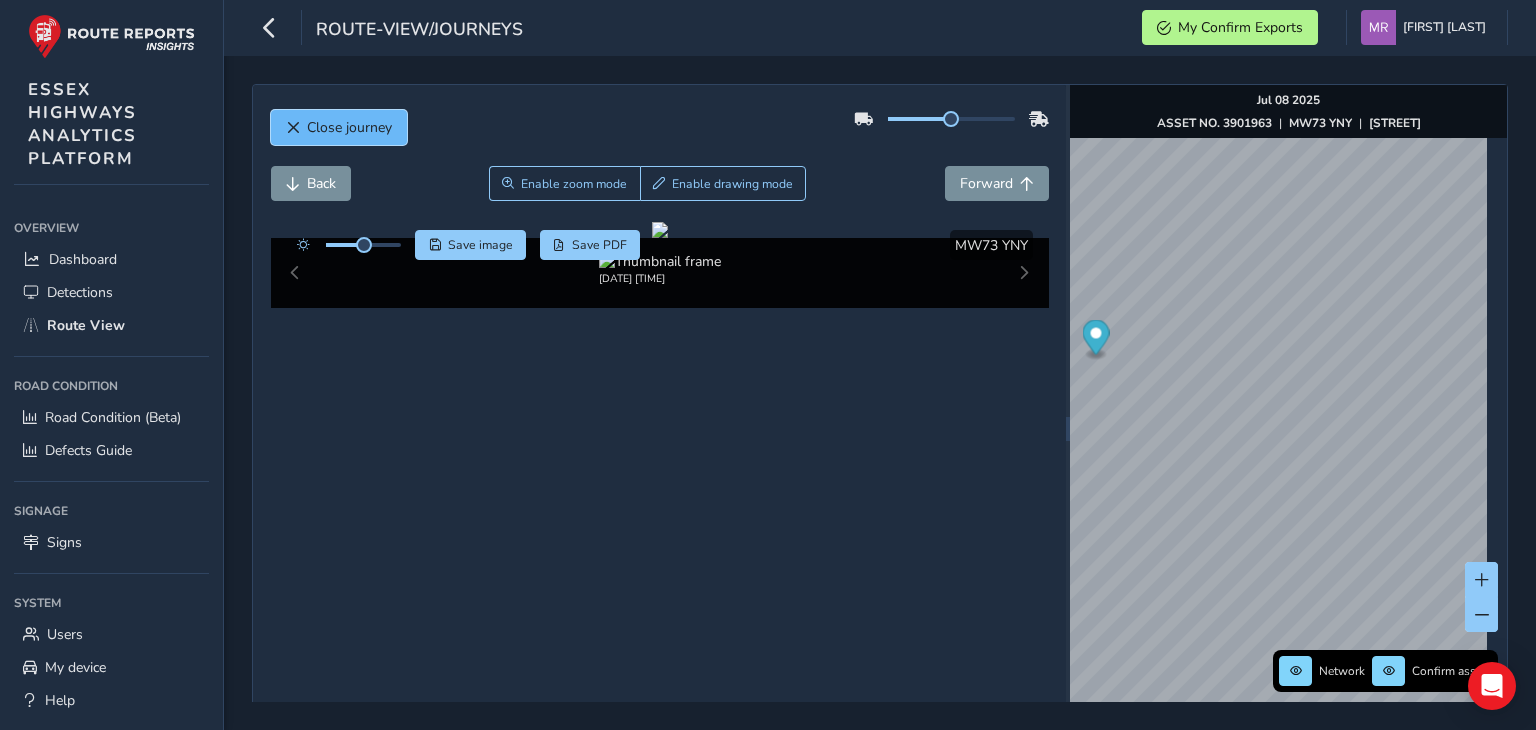 click on "Close journey" at bounding box center (339, 127) 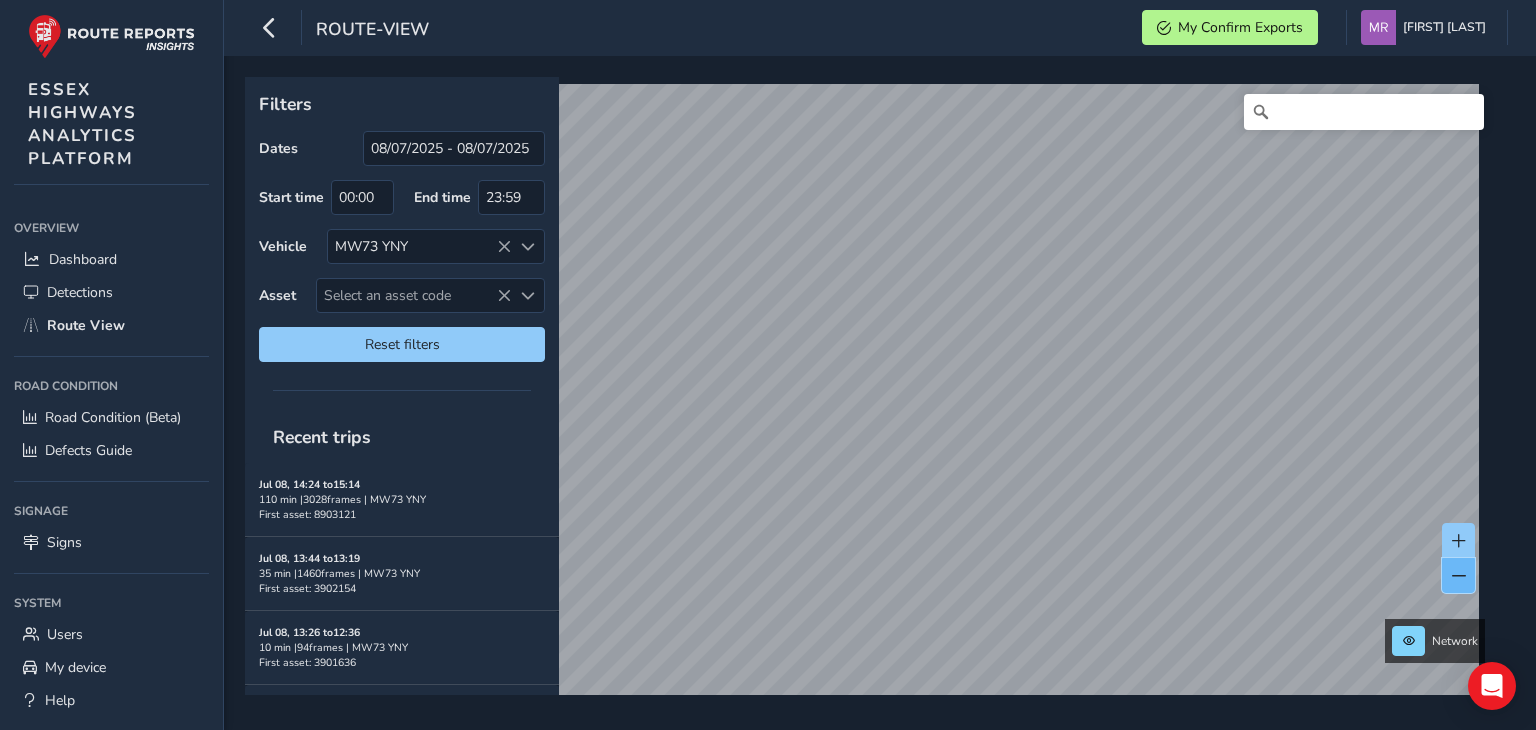 click at bounding box center [1458, 575] 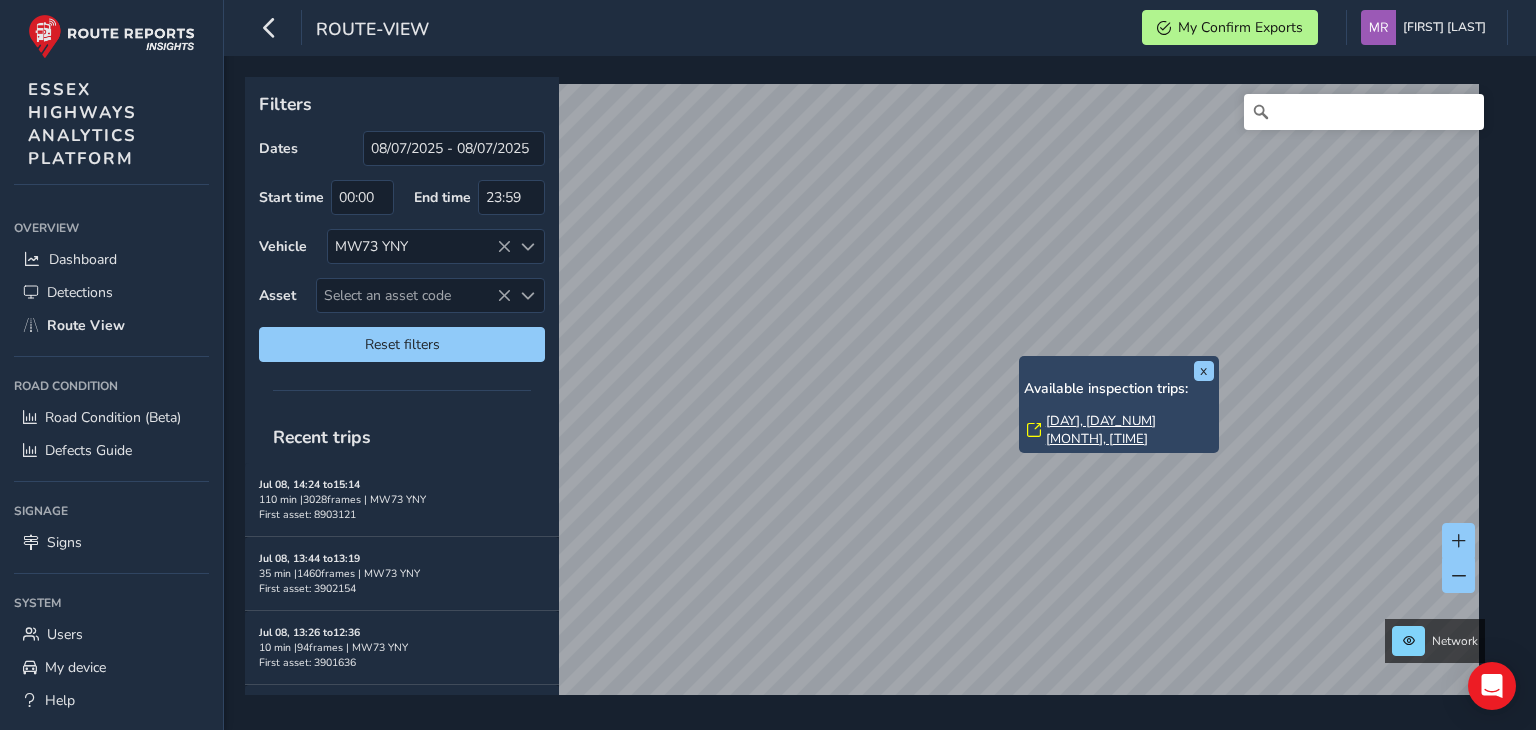 click on "[DAY], [DAY_NUM] [MONTH], [TIME]" at bounding box center [1130, 430] 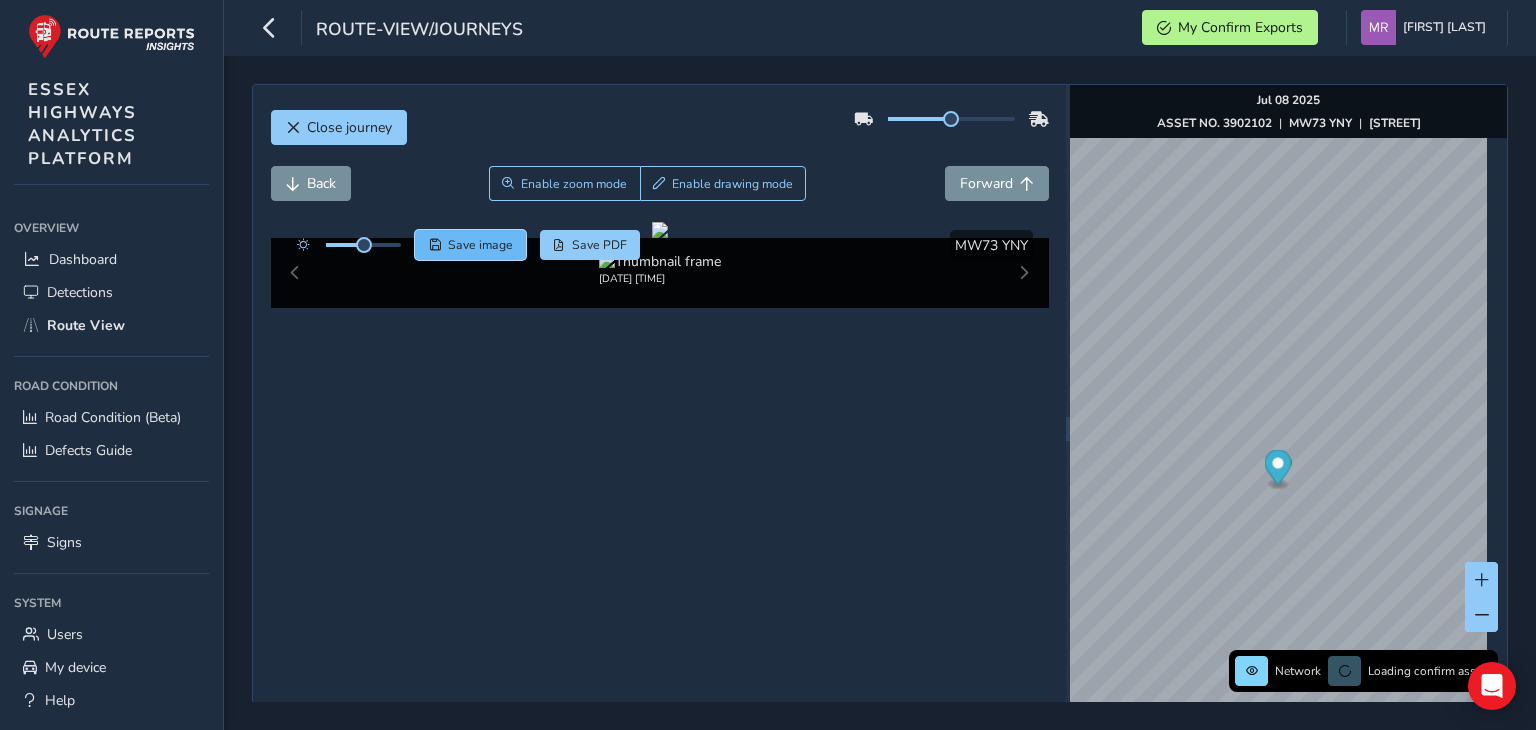 click on "Save image" at bounding box center (470, 245) 